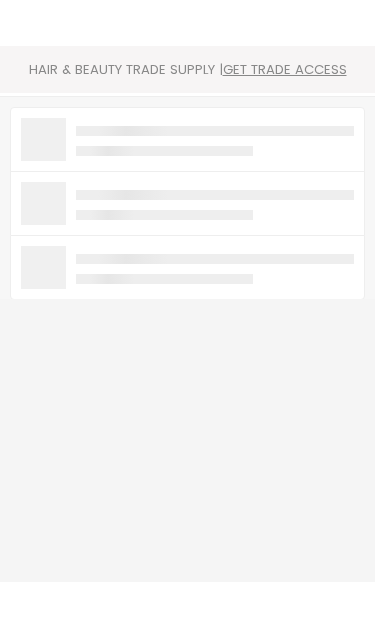 scroll, scrollTop: 0, scrollLeft: 0, axis: both 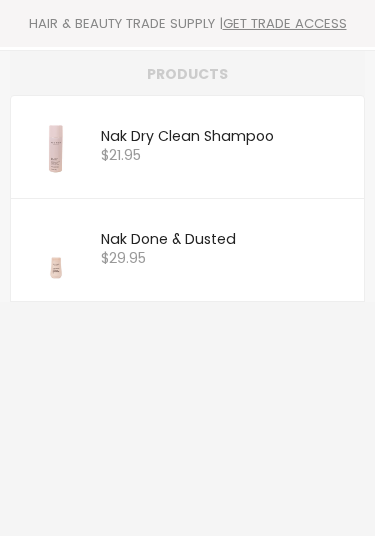 type on "nd" 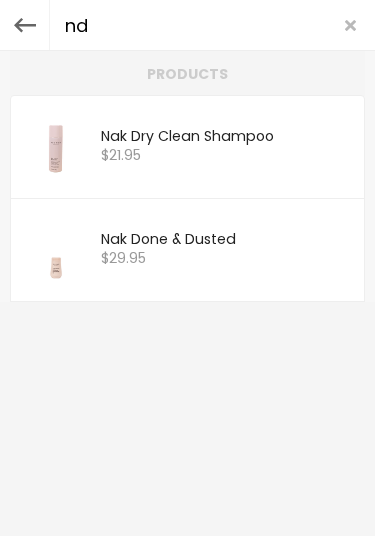 click on "nd" at bounding box center [187, 25] 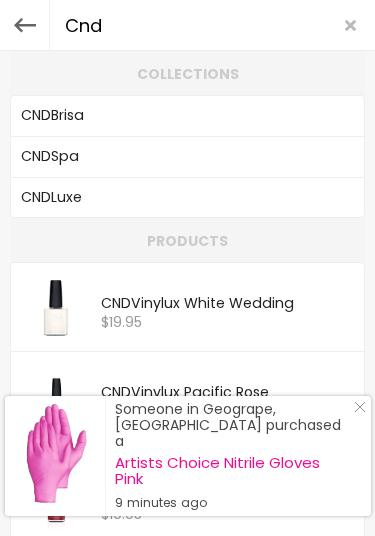 click on "Close Icon" 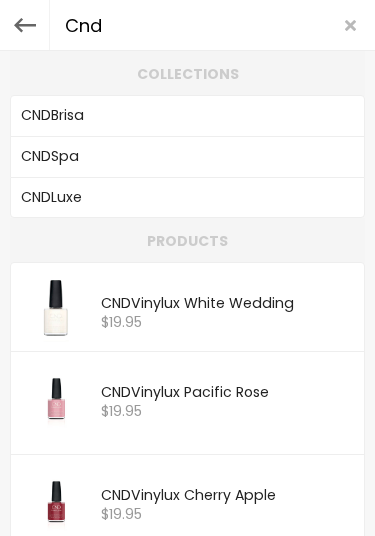 click on "Cnd" at bounding box center (187, 25) 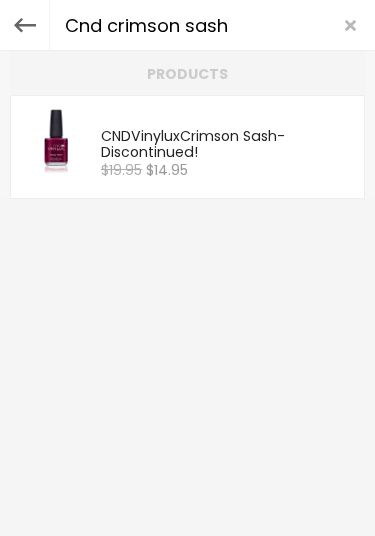 type on "Cnd crimson sash" 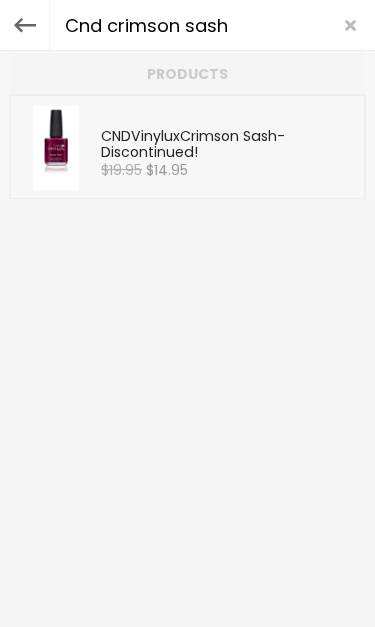 click on "CND  Vinylux  Crimson   Sash  - Discontinued!" at bounding box center (227, 146) 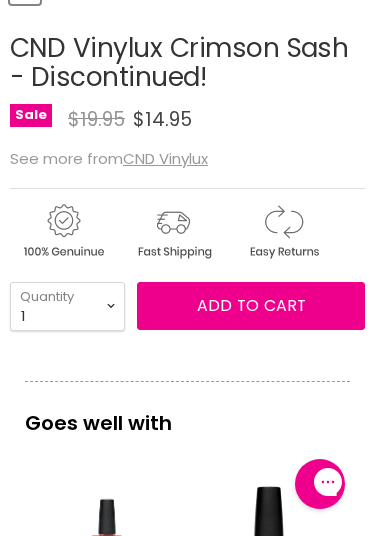 scroll, scrollTop: 662, scrollLeft: 0, axis: vertical 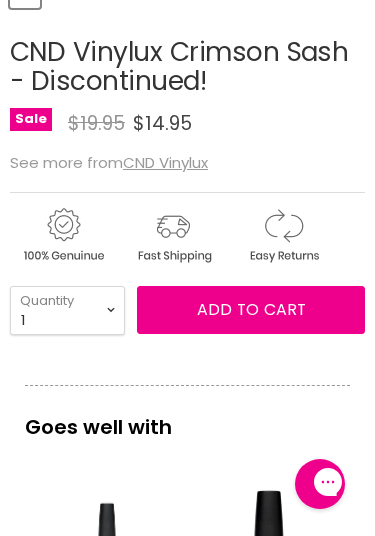 click on "Add to cart" at bounding box center (251, 309) 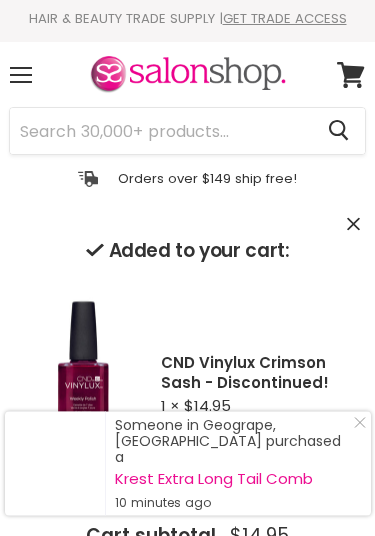 scroll, scrollTop: 1, scrollLeft: 0, axis: vertical 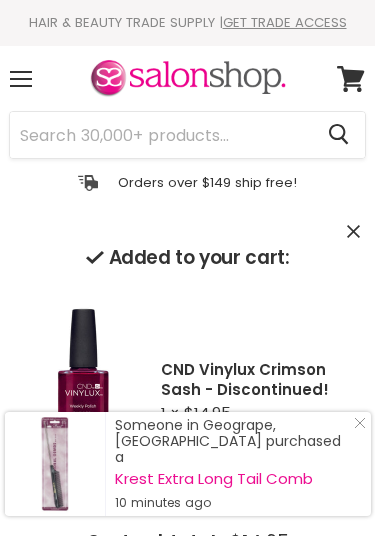 click on "Skip to content
HAIR & BEAUTY TRADE SUPPLY   |    GET TRADE ACCESS
HAIR & BEAUTY TRADE SUPPLY   |    GET TRADE ACCESS
Menu
Cancel" at bounding box center [187, 2043] 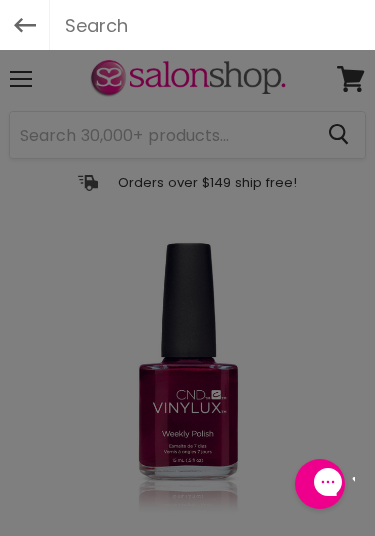 click at bounding box center [187, 268] 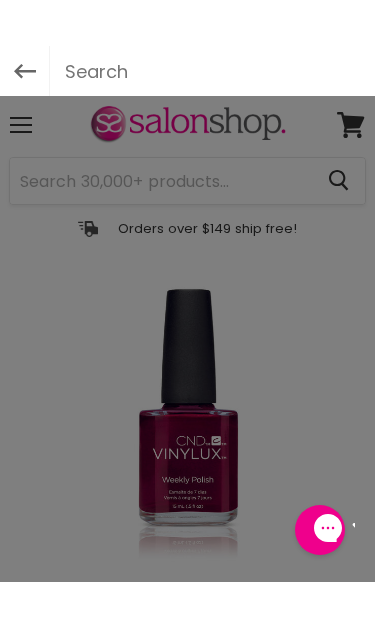 scroll, scrollTop: 0, scrollLeft: 0, axis: both 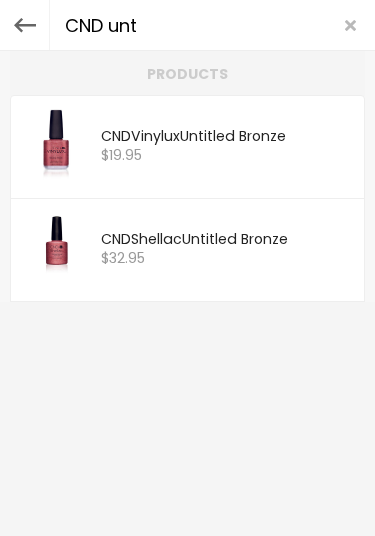 type on "CND unt" 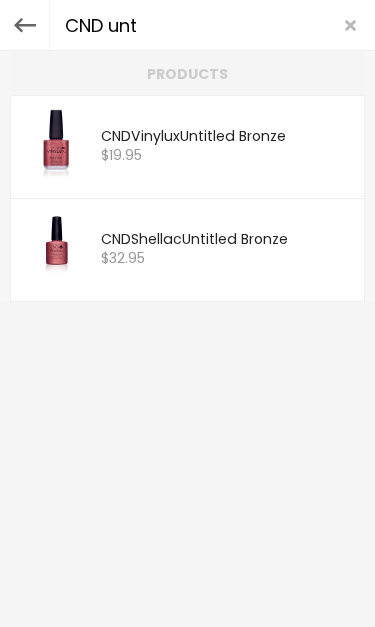 click on "<-" at bounding box center [25, 25] 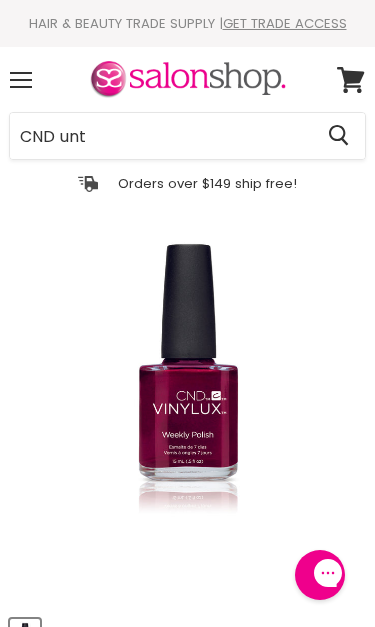 click on "Skip to content
HAIR & BEAUTY TRADE SUPPLY   |    GET TRADE ACCESS
HAIR & BEAUTY TRADE SUPPLY   |    GET TRADE ACCESS
Menu
CND unt
Cancel" at bounding box center (187, 2044) 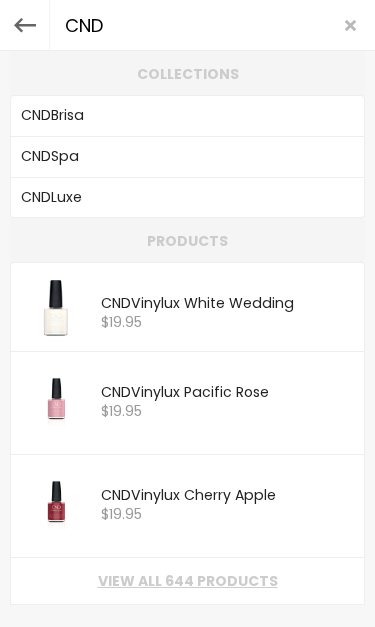 type on "CND" 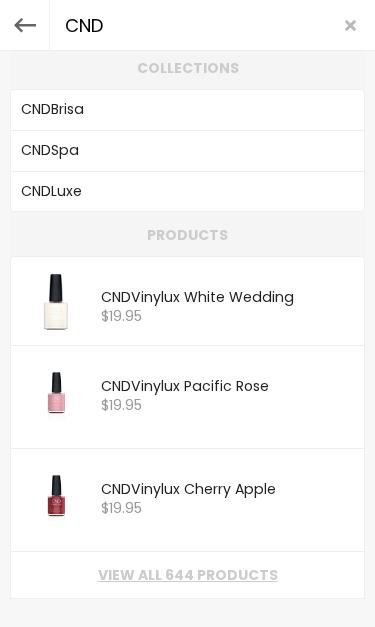 scroll, scrollTop: 5, scrollLeft: 0, axis: vertical 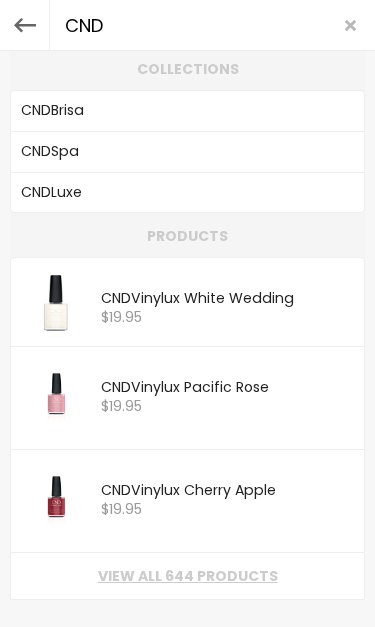 click on "View all 644 products" at bounding box center [187, 576] 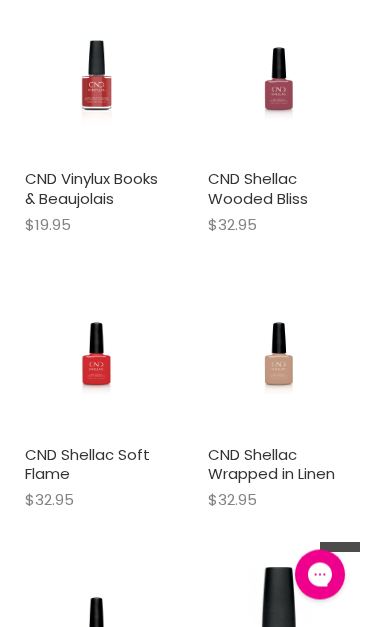 scroll, scrollTop: 2102, scrollLeft: 0, axis: vertical 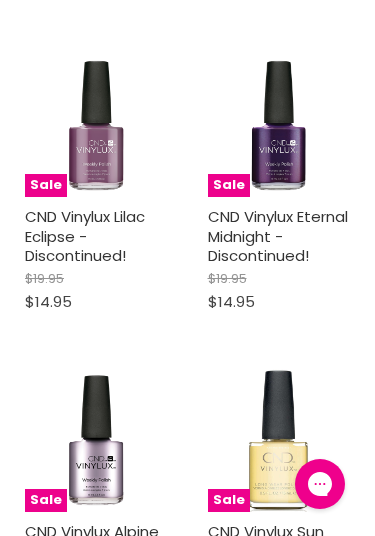 click on "CND Vinylux Alpine Plum - Discontinued!" at bounding box center (92, 551) 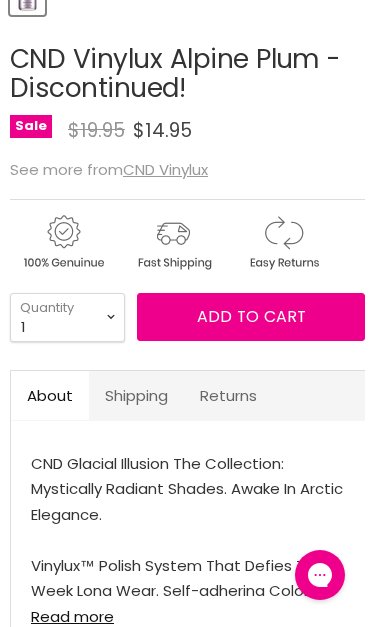 scroll, scrollTop: 0, scrollLeft: 0, axis: both 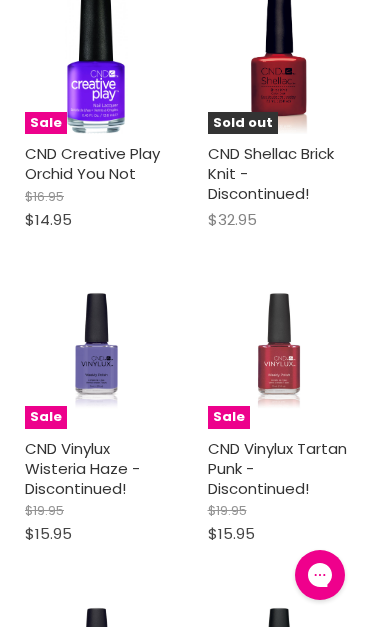 click on "CND Vinylux Tartan Punk - Discontinued!" at bounding box center [277, 468] 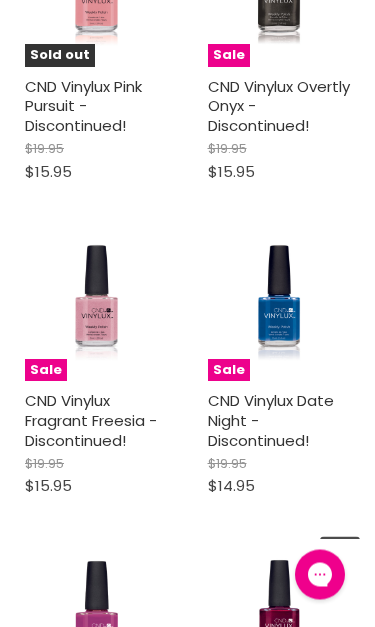 scroll, scrollTop: 15863, scrollLeft: 0, axis: vertical 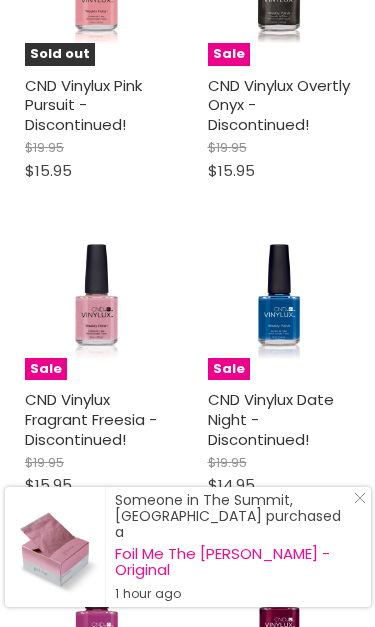 click 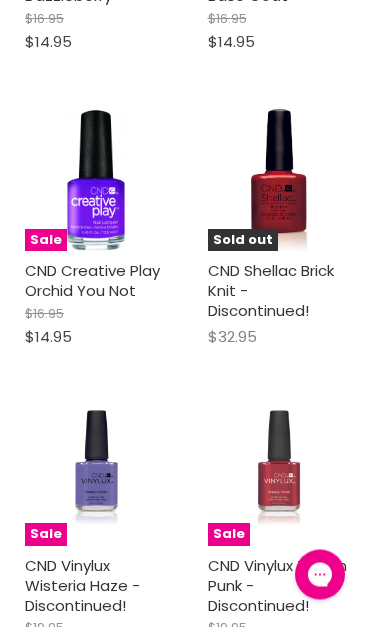 scroll, scrollTop: 21005, scrollLeft: 0, axis: vertical 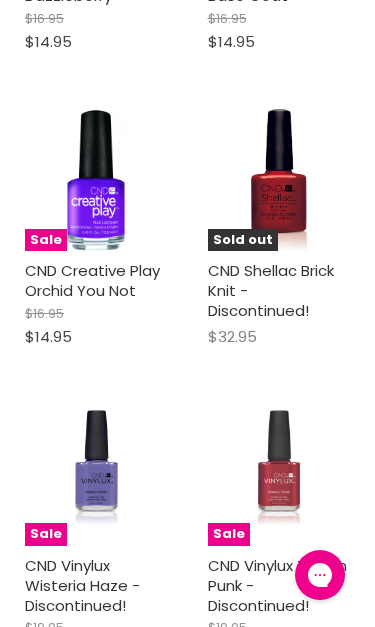 click on "CND Vinylux Tartan Punk - Discontinued!" at bounding box center [277, -6611] 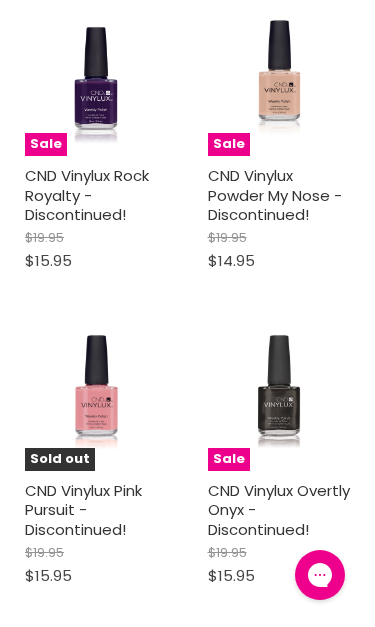 scroll, scrollTop: 22655, scrollLeft: 0, axis: vertical 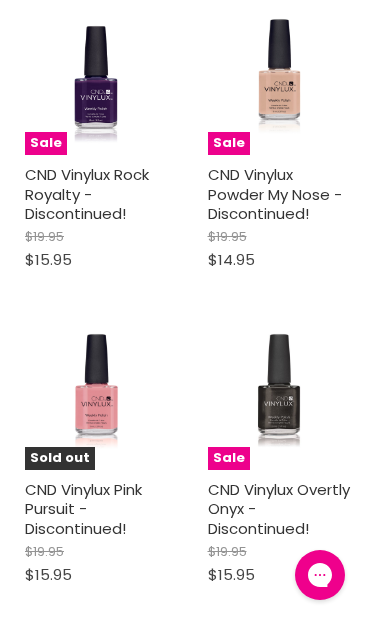 click on "CND Vinylux Fragrant Freesia - Discontinued!" at bounding box center [91, -6373] 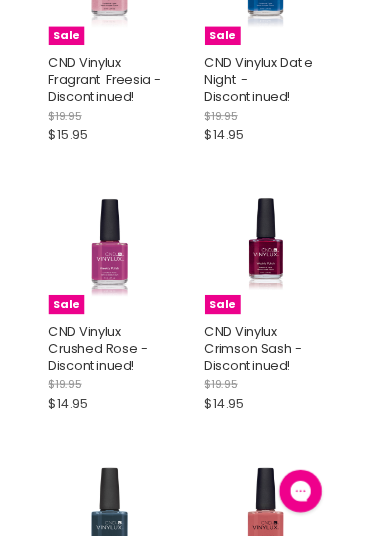 scroll, scrollTop: 23283, scrollLeft: 0, axis: vertical 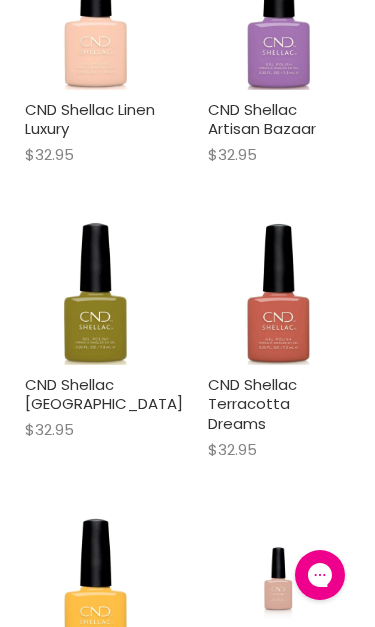 click on "CND Shellac Signature Lipstick" at bounding box center [89, 963] 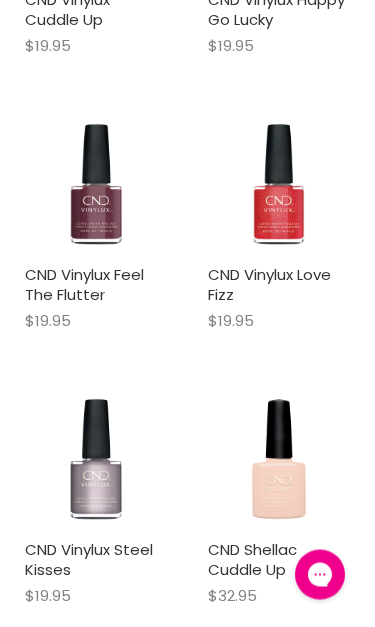scroll, scrollTop: 39237, scrollLeft: 0, axis: vertical 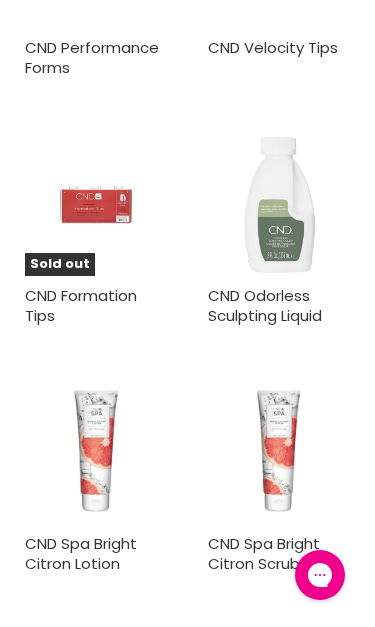 click at bounding box center [96, 969] 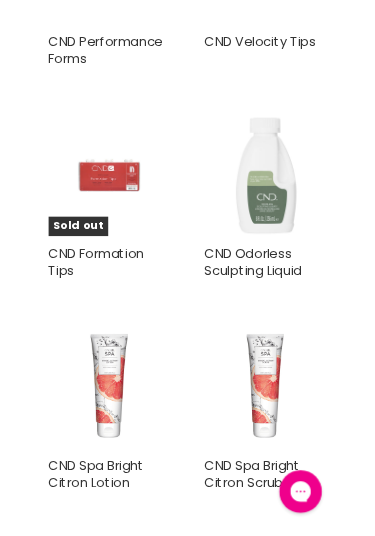scroll, scrollTop: 54202, scrollLeft: 0, axis: vertical 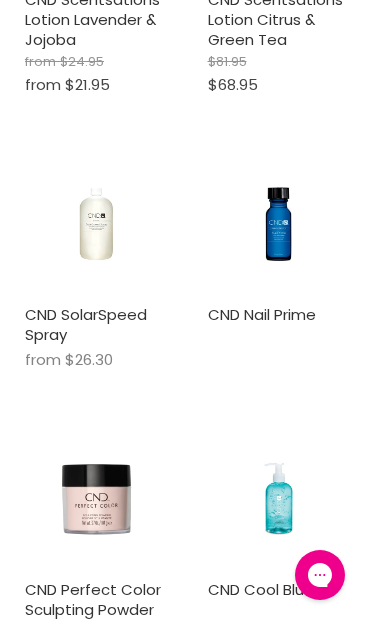 click on "CND Shellac Remover Offly Fast" at bounding box center [96, 1095] 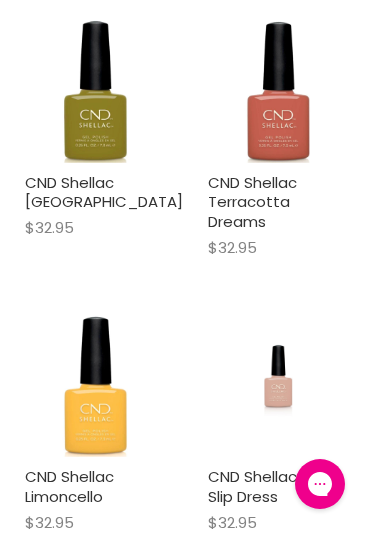 scroll, scrollTop: 41549, scrollLeft: 0, axis: vertical 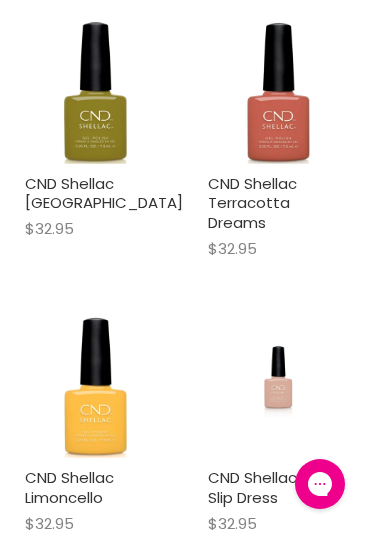 click on "CND Shellac Signature Lipstick" at bounding box center (89, -6017) 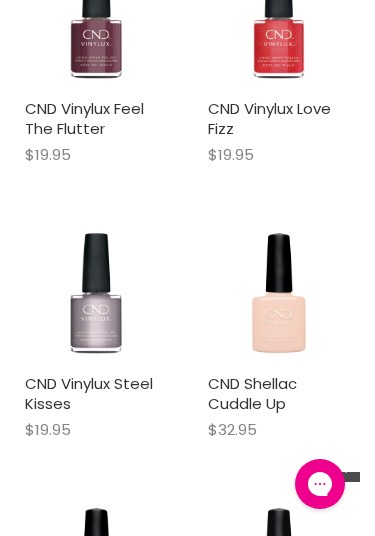 scroll, scrollTop: 39378, scrollLeft: 0, axis: vertical 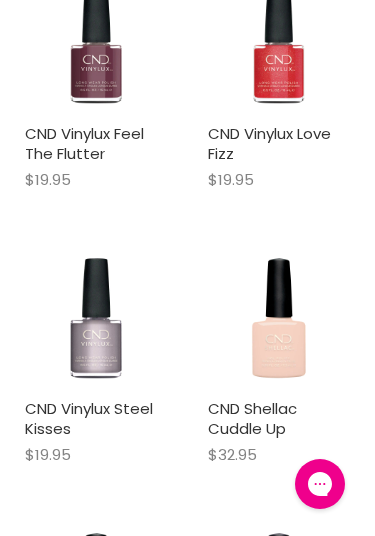 click on "CND Shellac Happy Go Lucky" at bounding box center [95, -6085] 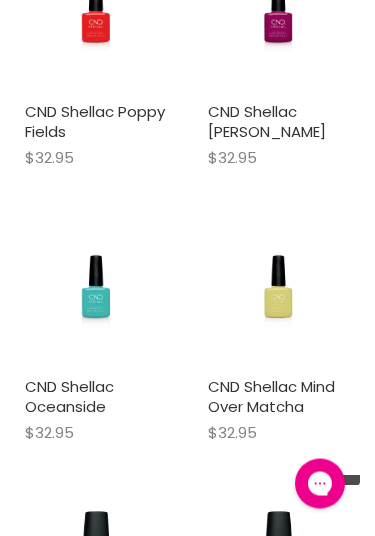 scroll, scrollTop: 38575, scrollLeft: 0, axis: vertical 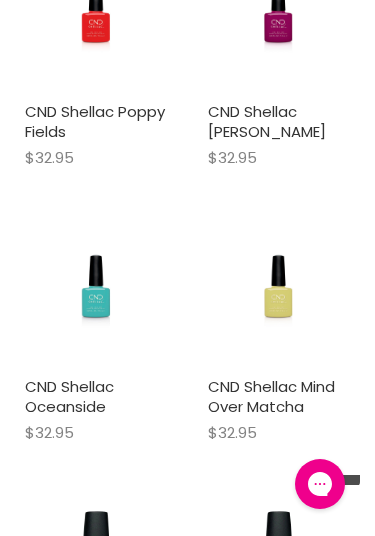 click on "CND Vinylux Happy Go Lucky" at bounding box center (276, -6107) 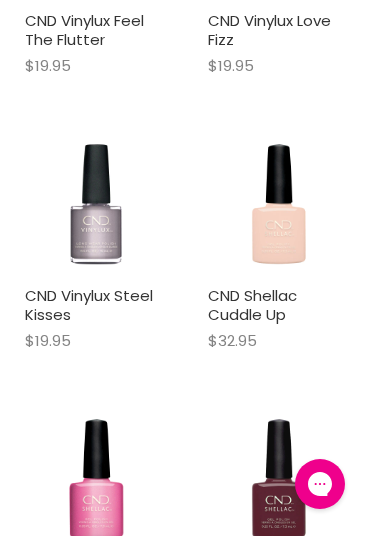 scroll, scrollTop: 32655, scrollLeft: 0, axis: vertical 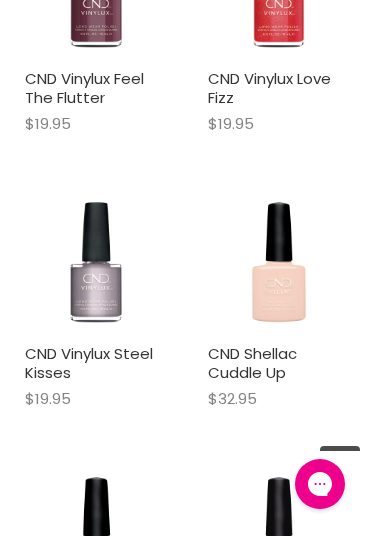 click on "CND Shellac Happy Go Lucky" at bounding box center [95, 638] 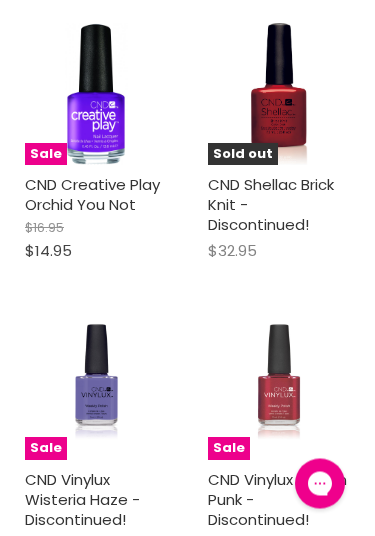 scroll, scrollTop: 21059, scrollLeft: 0, axis: vertical 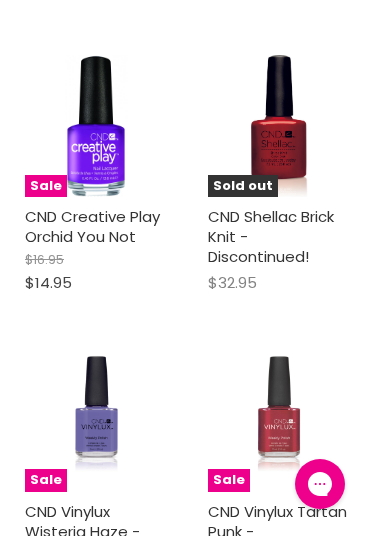 click on "CND Vinylux Tartan Punk - Discontinued!" at bounding box center [277, -6665] 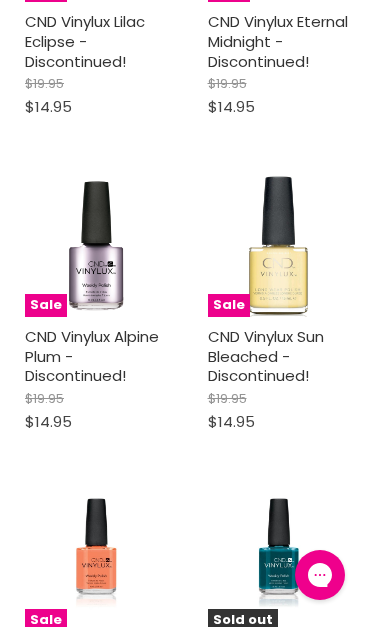 scroll, scrollTop: 1524, scrollLeft: 0, axis: vertical 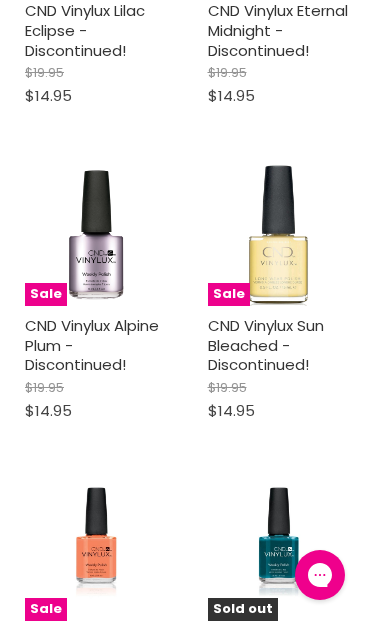 click on "CND Vinylux Alpine Plum - Discontinued!" at bounding box center (92, 345) 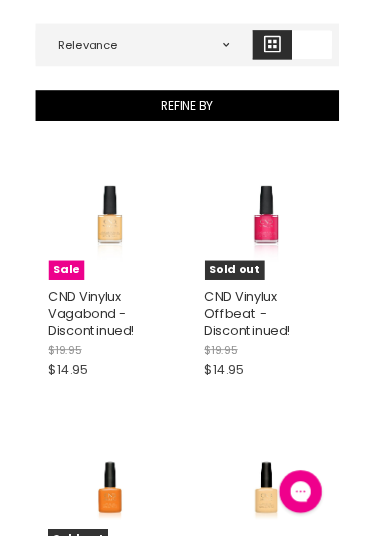 scroll, scrollTop: 0, scrollLeft: 0, axis: both 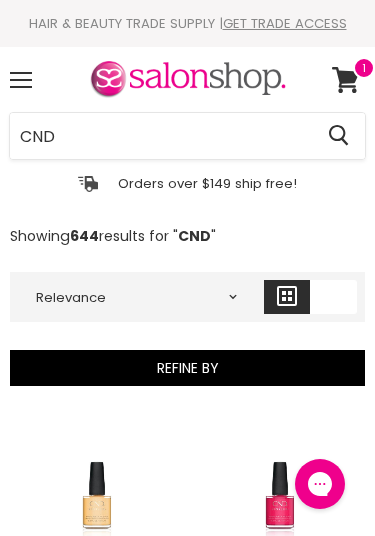 click on "Skip to content
HAIR & BEAUTY TRADE SUPPLY   |    GET TRADE ACCESS
HAIR & BEAUTY TRADE SUPPLY   |    GET TRADE ACCESS
Menu
CND
Cancel" at bounding box center (187, 30154) 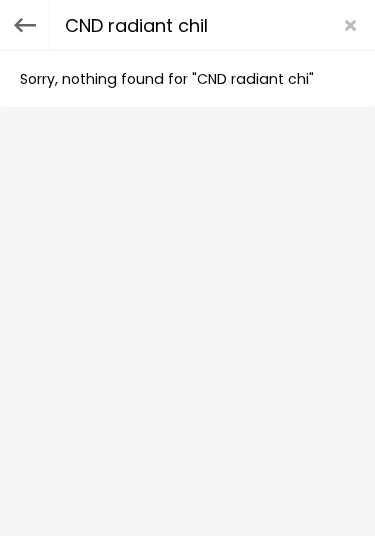type on "CND radiant chill" 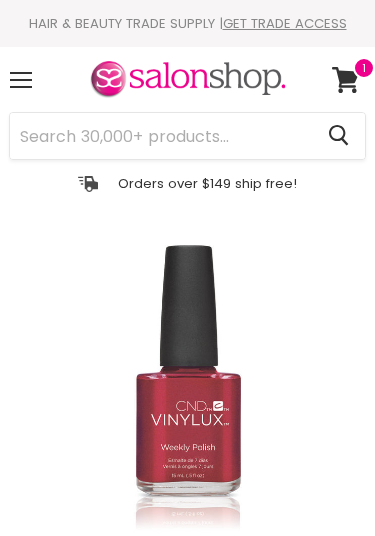 scroll, scrollTop: 0, scrollLeft: 0, axis: both 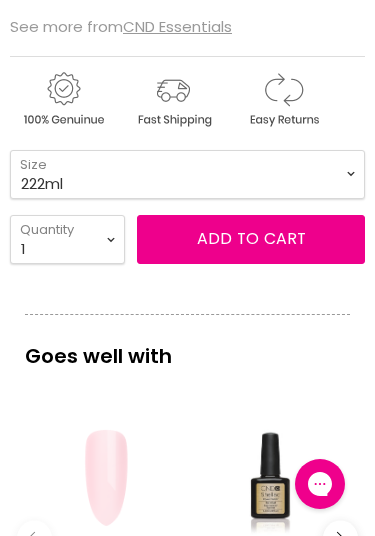 click on "Add to cart" at bounding box center (251, 238) 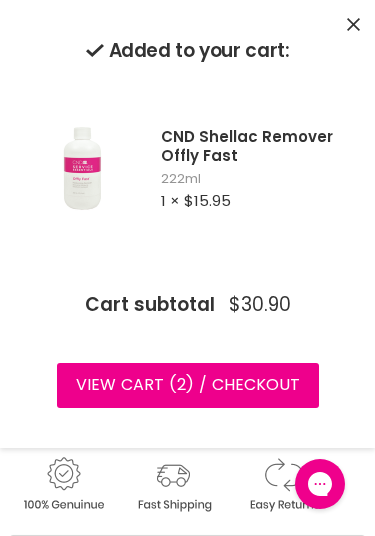 scroll, scrollTop: 433, scrollLeft: 0, axis: vertical 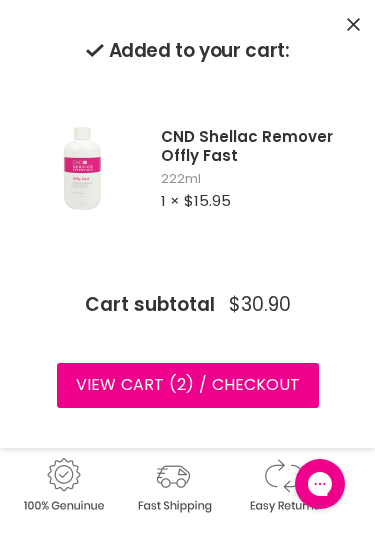 click on "View cart ( 2 )  /  Checkout" at bounding box center (188, 385) 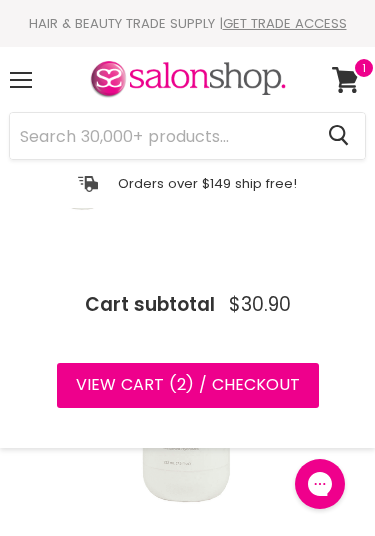 scroll, scrollTop: 433, scrollLeft: 0, axis: vertical 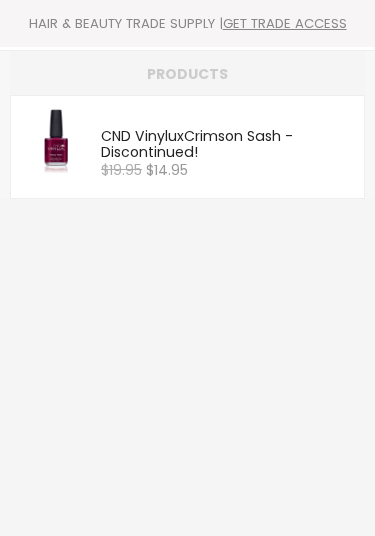 type on "Crimson sash" 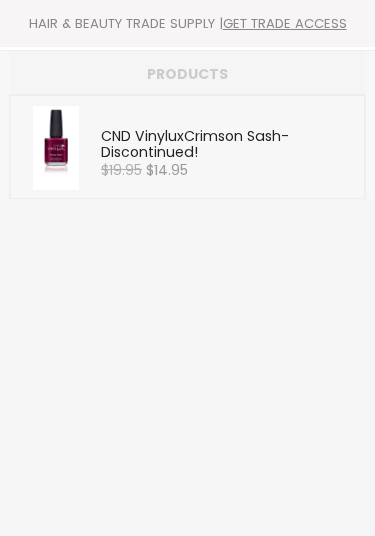 click on "CND Vinylux  Crimson   Sash  - Discontinued!" at bounding box center (227, 146) 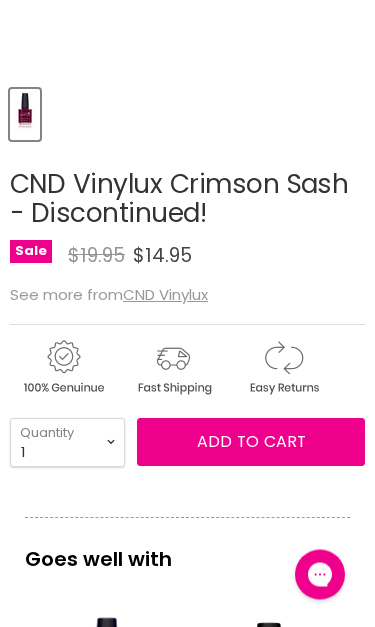 scroll, scrollTop: 530, scrollLeft: 0, axis: vertical 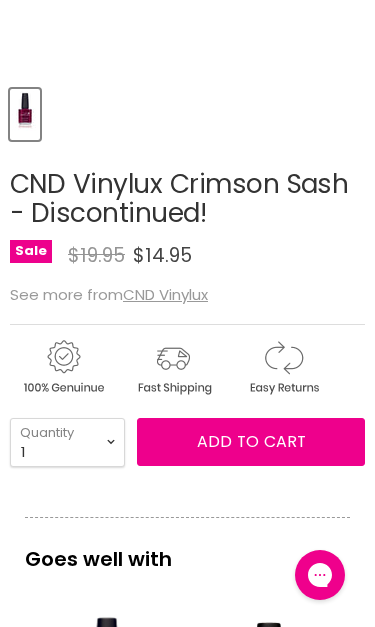 click on "Add to cart" at bounding box center [251, 441] 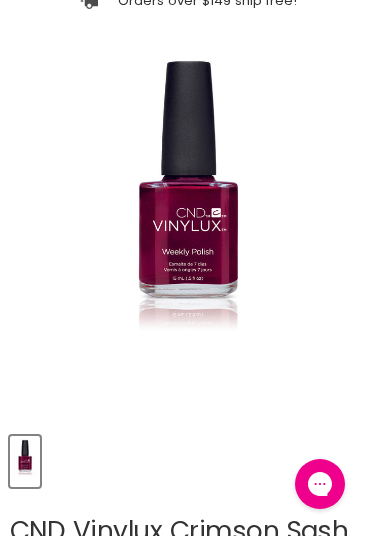 scroll, scrollTop: 176, scrollLeft: 0, axis: vertical 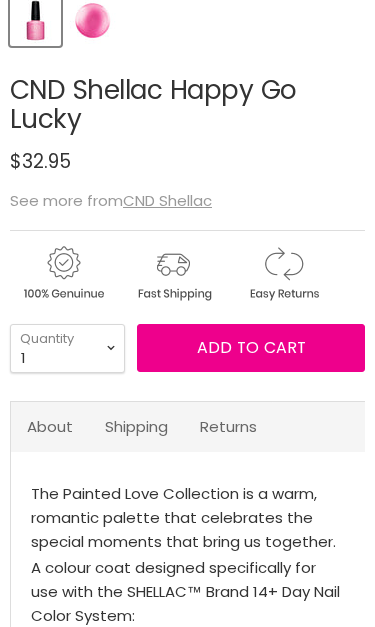 click on "Add to cart" at bounding box center (251, 348) 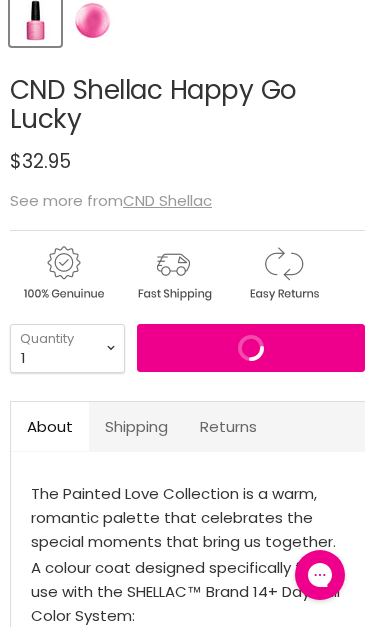 scroll, scrollTop: 0, scrollLeft: 0, axis: both 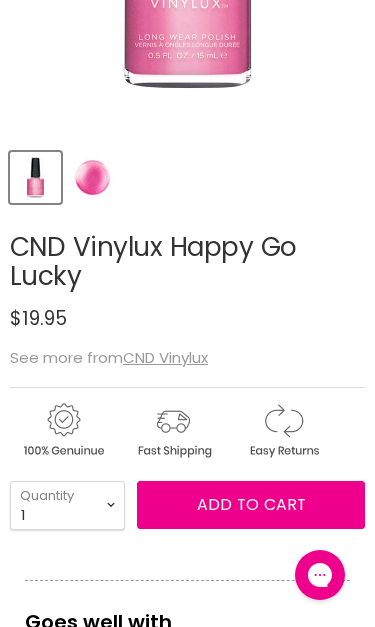 click on "Add to cart" at bounding box center [251, 504] 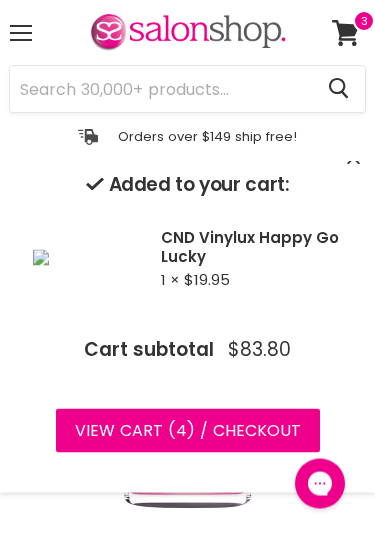 scroll, scrollTop: 0, scrollLeft: 0, axis: both 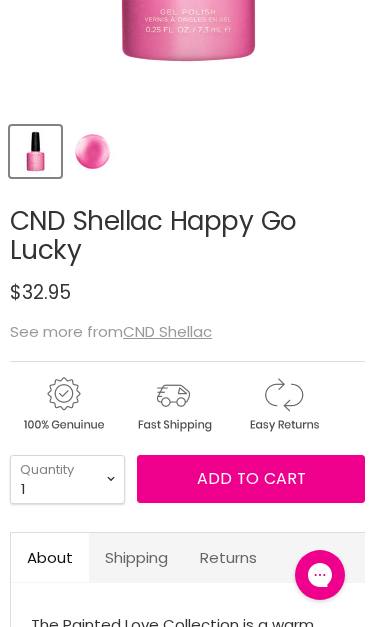 click on "Add to cart" at bounding box center (251, 478) 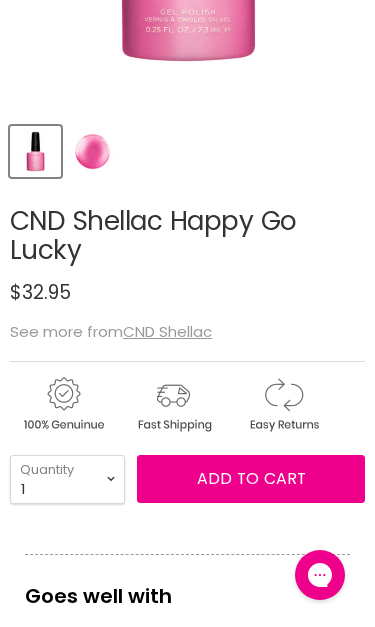 click on "Add to cart" at bounding box center [251, 478] 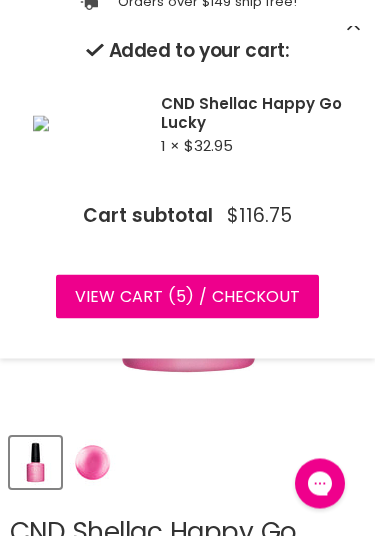 scroll, scrollTop: 0, scrollLeft: 0, axis: both 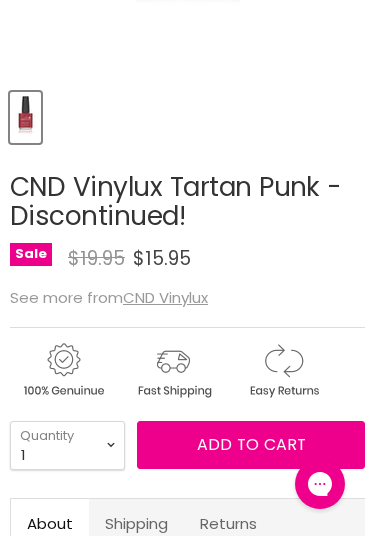 click on "Add to cart" at bounding box center (251, 444) 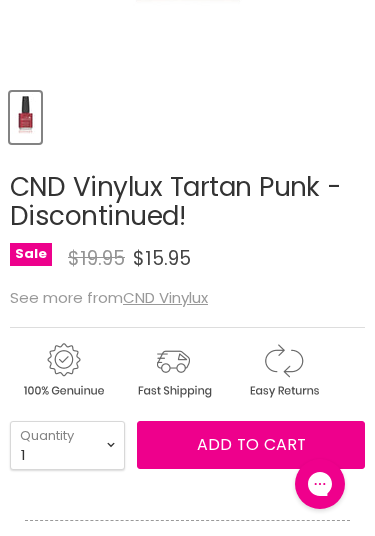 click on "Add to cart" at bounding box center [251, 444] 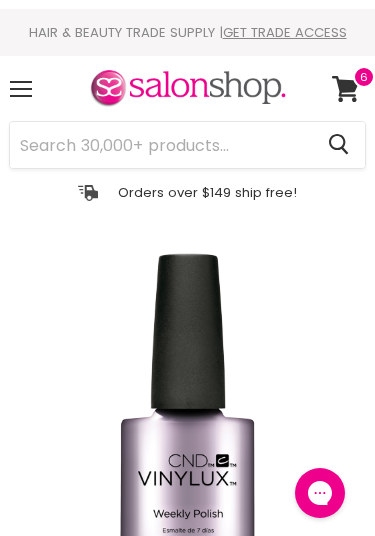 scroll, scrollTop: 0, scrollLeft: 0, axis: both 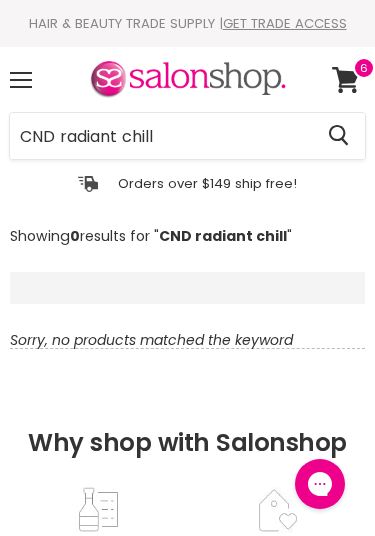 click on "Skip to content
HAIR & BEAUTY TRADE SUPPLY   |    GET TRADE ACCESS
HAIR & BEAUTY TRADE SUPPLY   |    GET TRADE ACCESS
Menu
CND radiant chill
Cancel" at bounding box center [187, 1017] 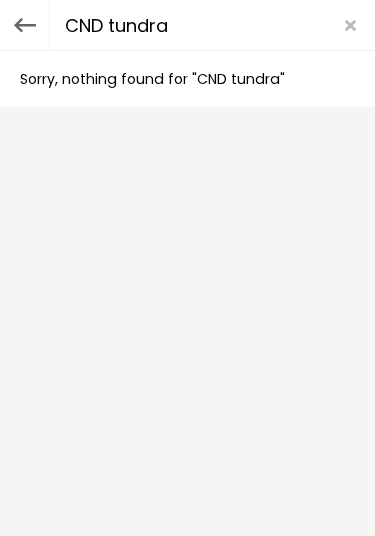 type on "CND tundra" 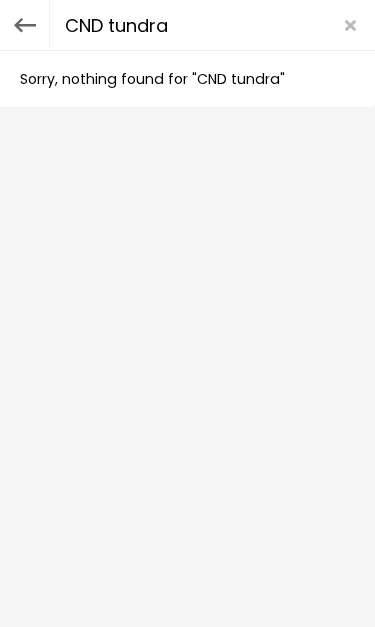 click on "X" at bounding box center (350, 25) 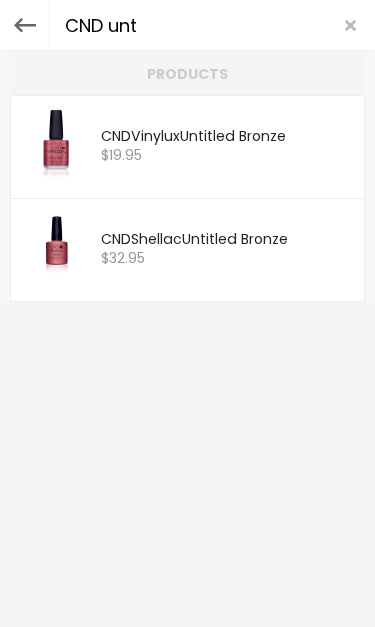 type on "CND unt" 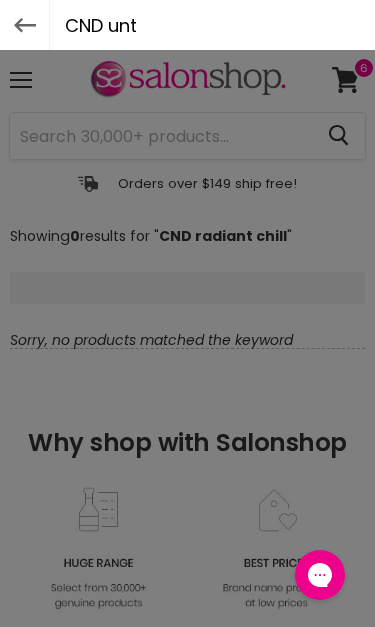 type 